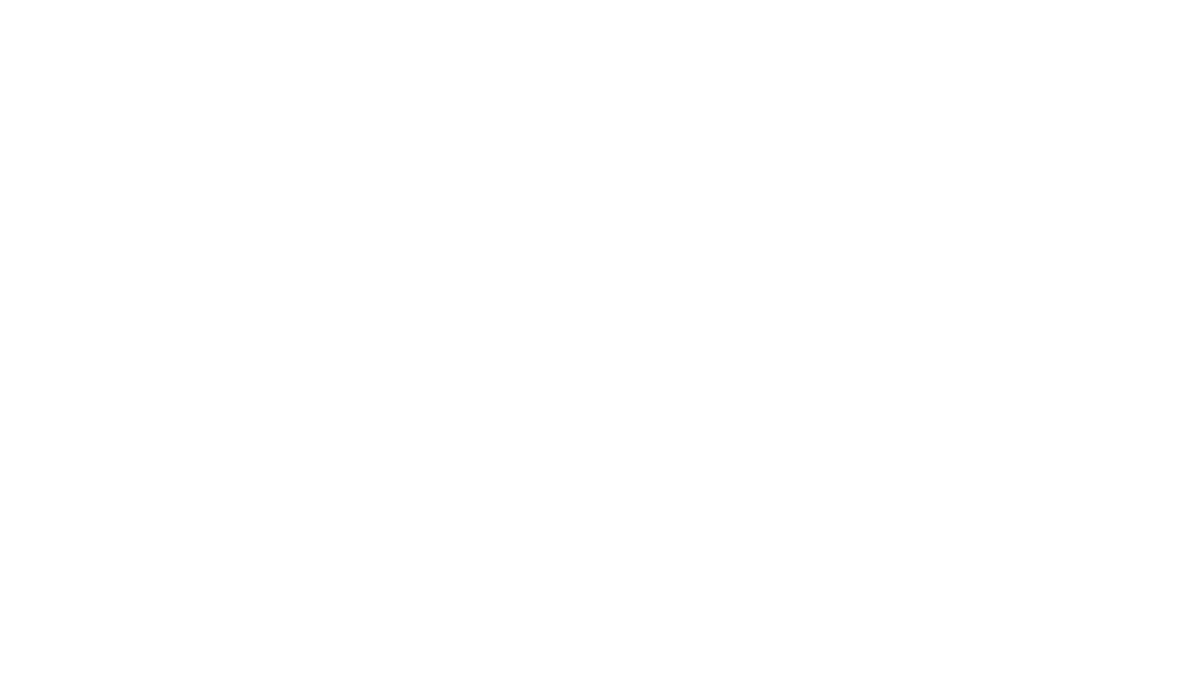 scroll, scrollTop: 0, scrollLeft: 0, axis: both 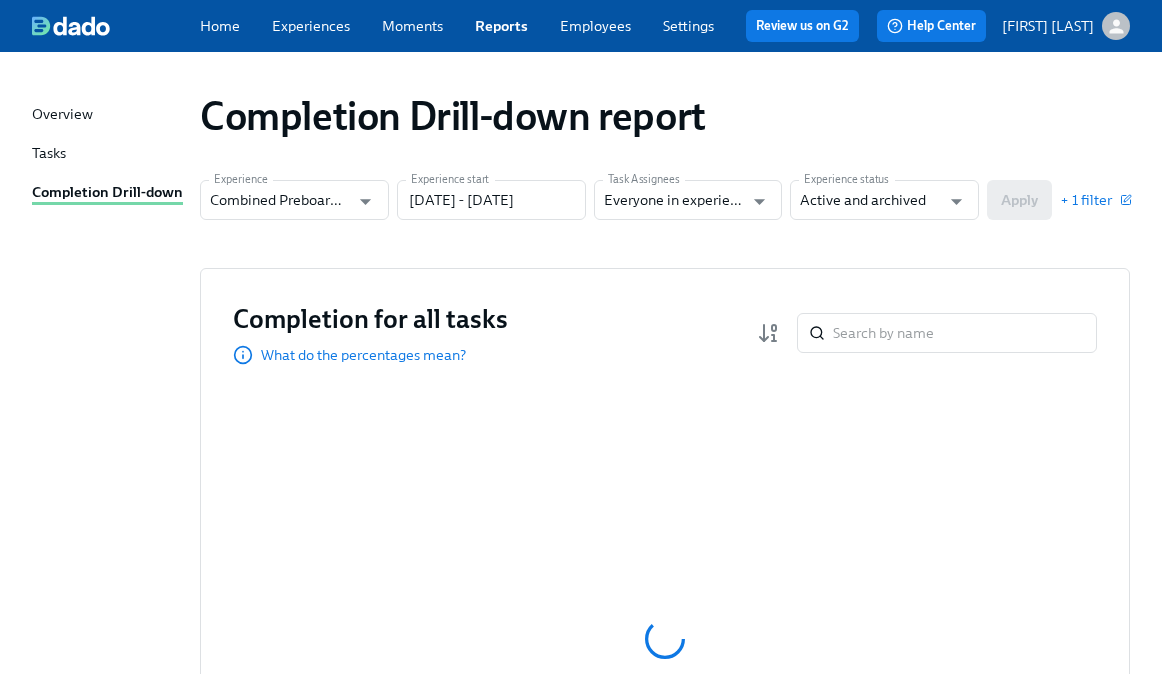 click on "Experience Combined Preboarding Experience Experience start [DATE] - [DATE] Experience start Task Assignees Everyone in experience Task Assignees Experience status Active and archived Experience status Apply + 1 filter" at bounding box center [665, 200] 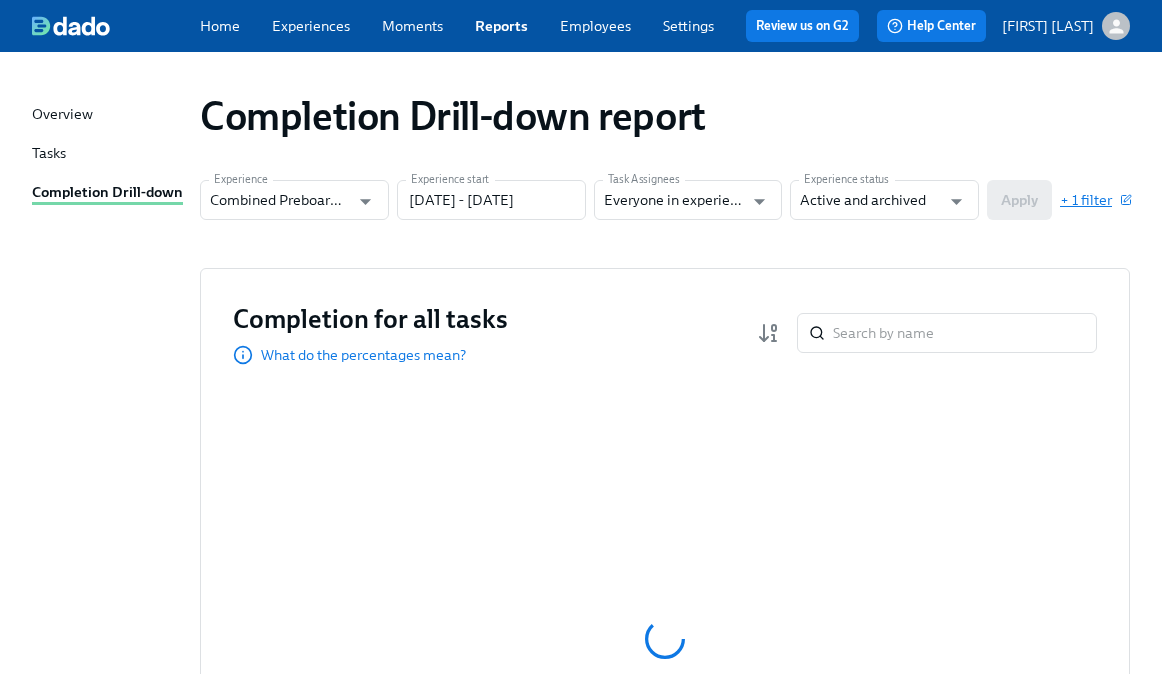 click on "+ 1 filter" at bounding box center (1095, 200) 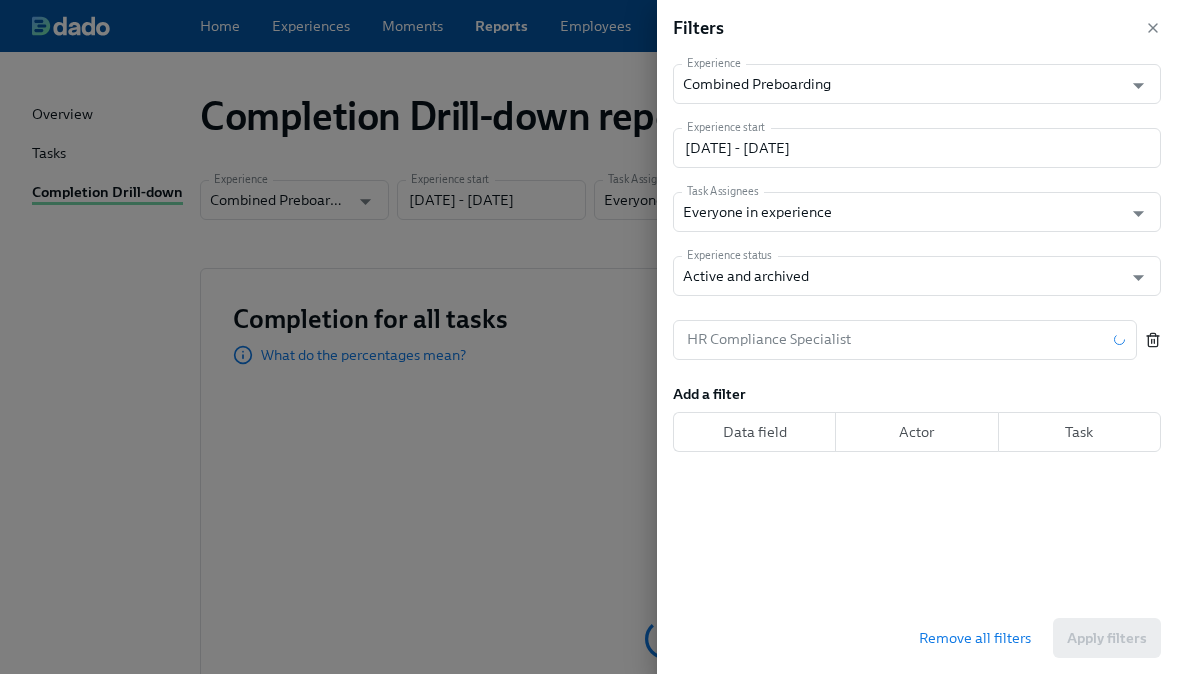 click at bounding box center (1153, 340) 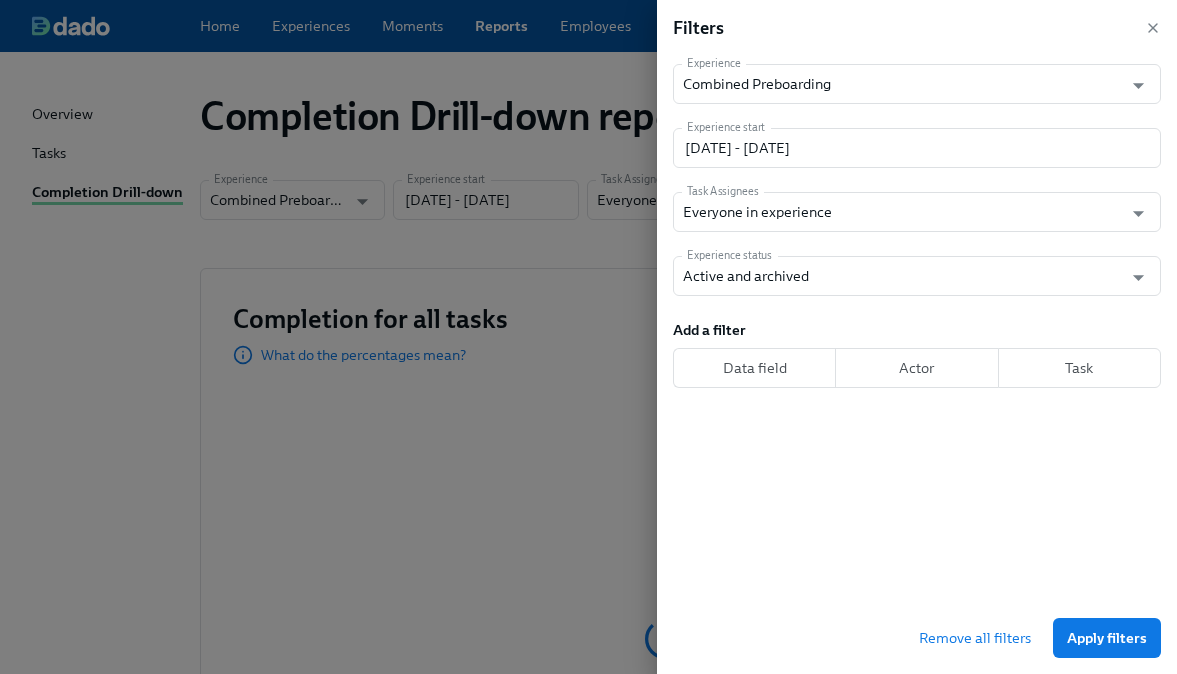 click on "Apply filters" at bounding box center (1107, 638) 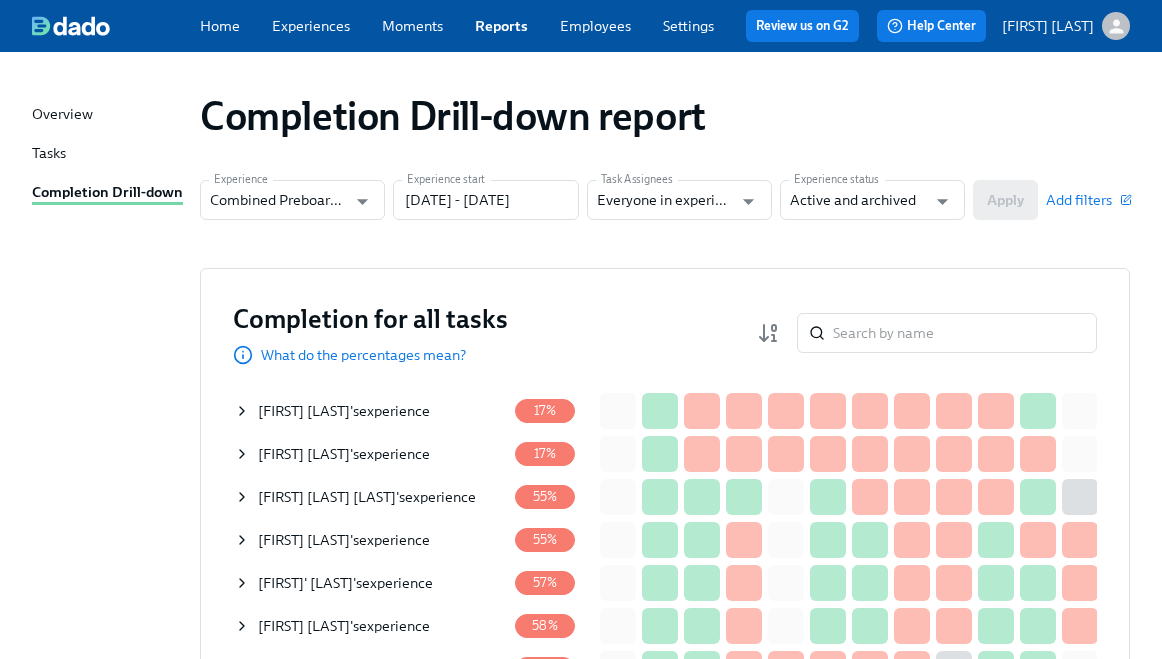 click on "Completion for all tasks What do the percentages mean? ​" at bounding box center [665, 333] 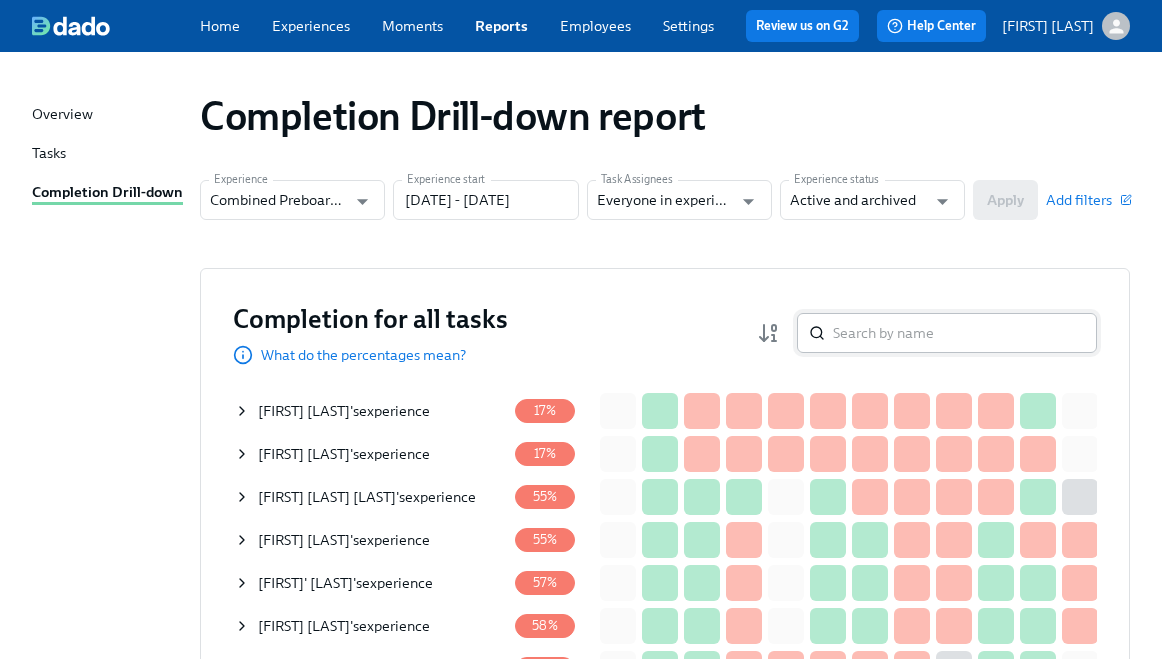click at bounding box center (965, 333) 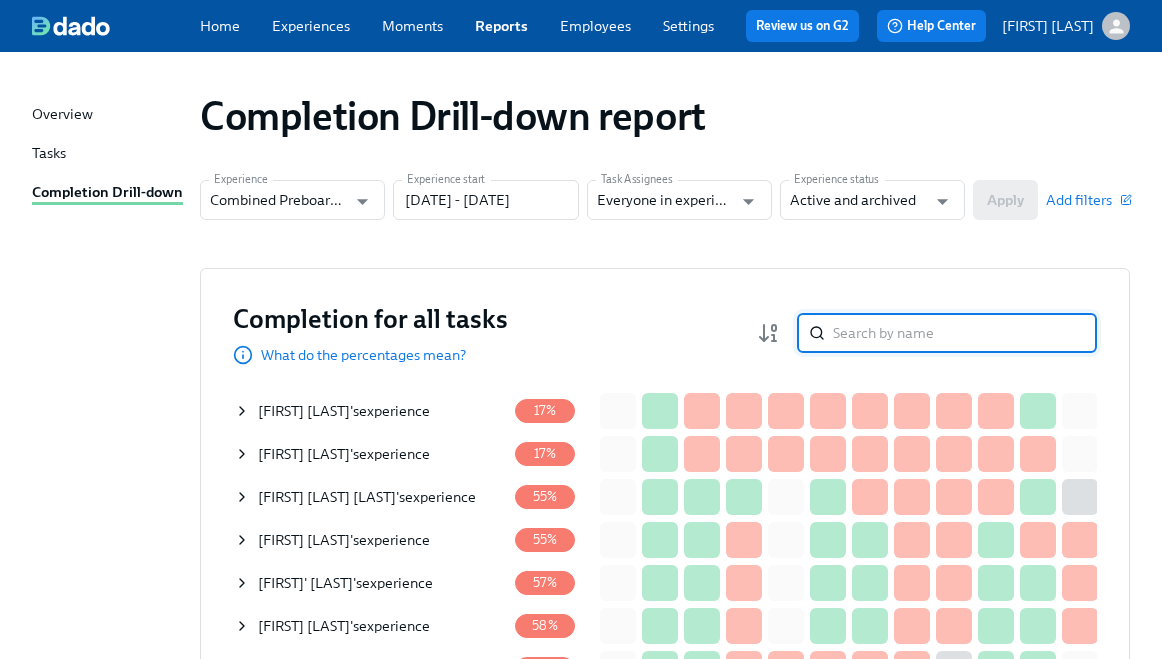 paste on "[FIRST] [LAST]" 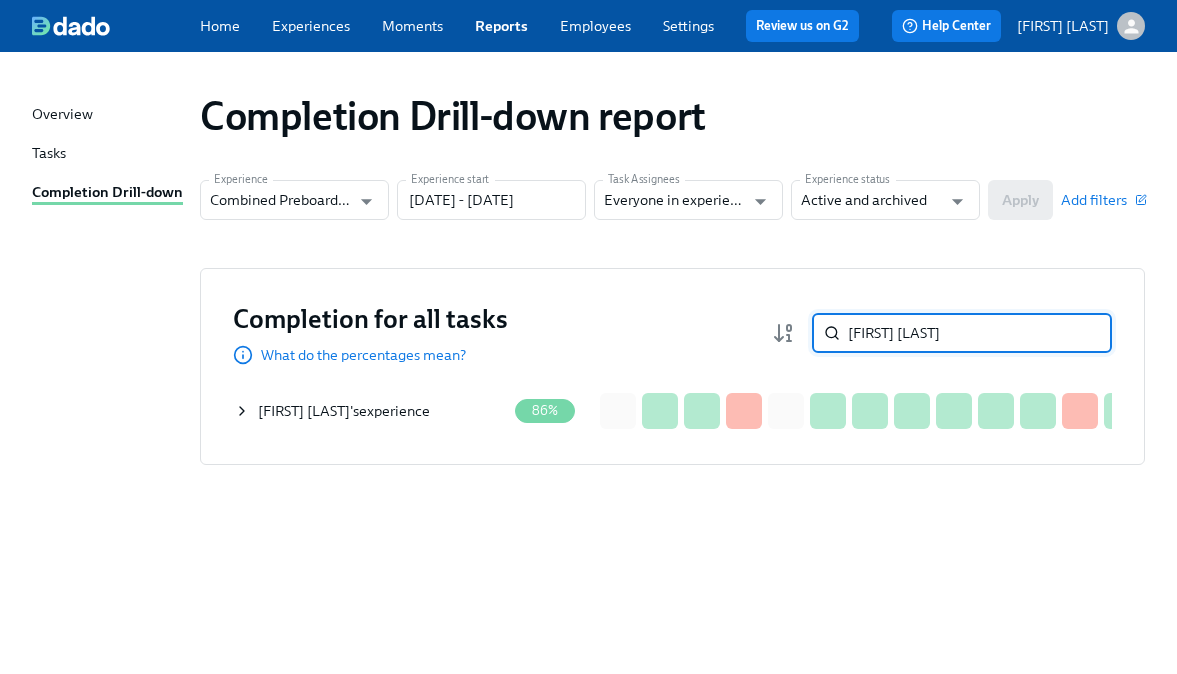type on "[FIRST] [LAST]" 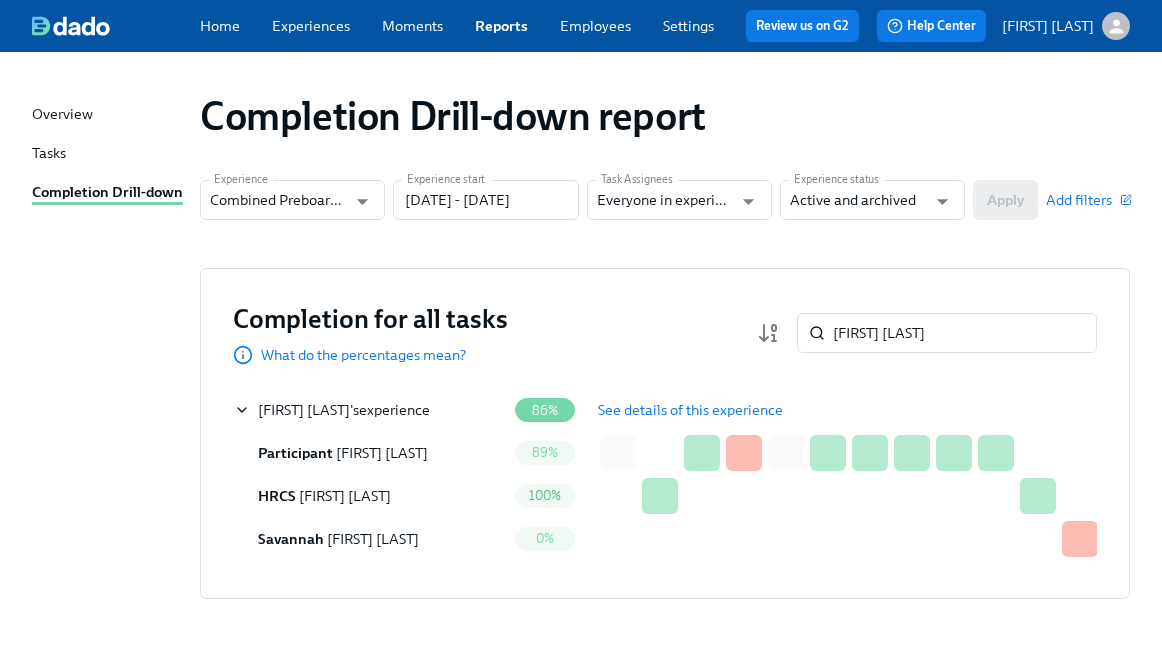 click on "See details of this experience" at bounding box center (690, 410) 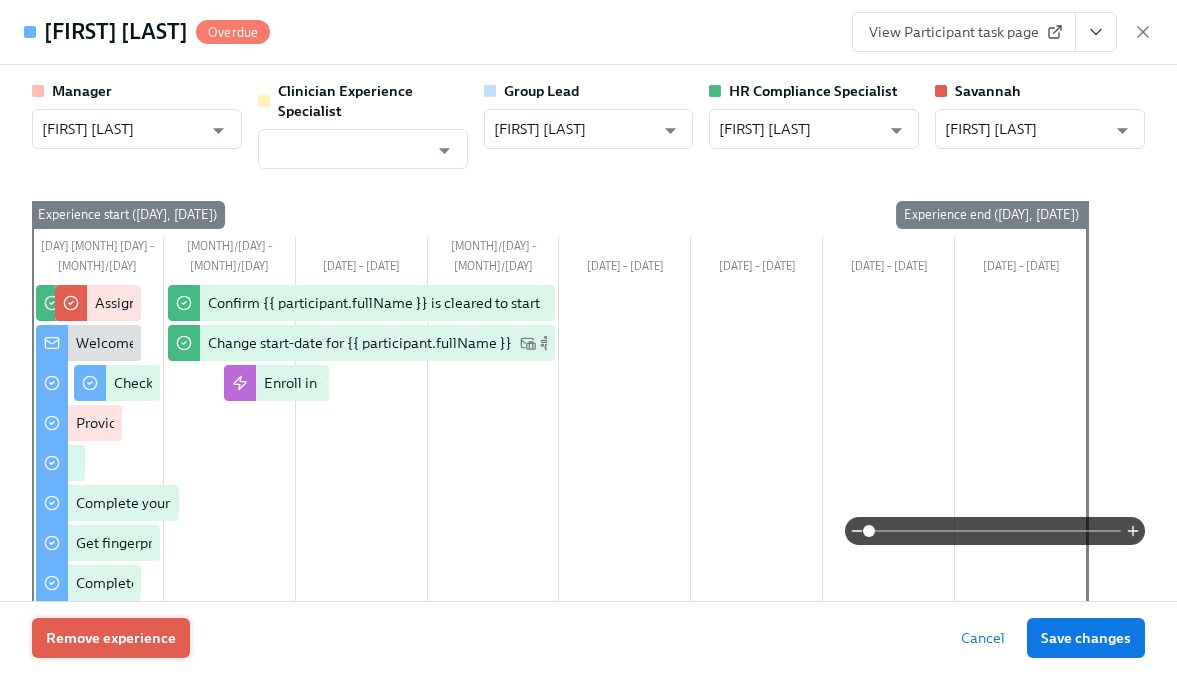 click on "Remove experience" at bounding box center [111, 638] 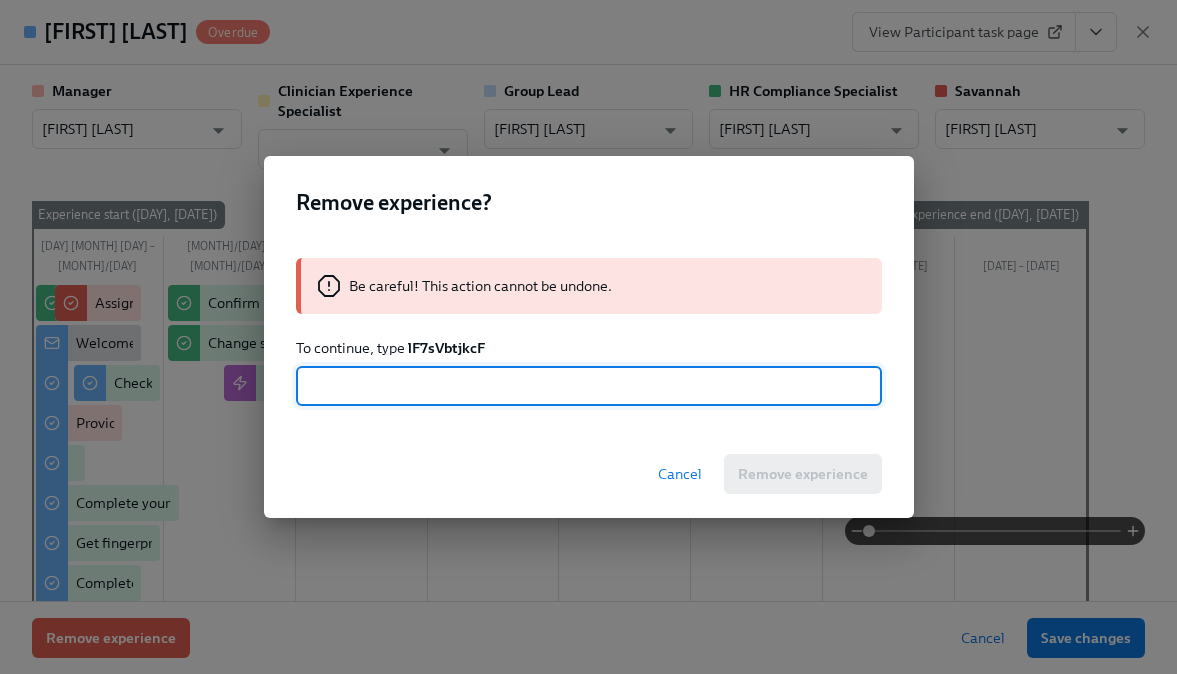 click on "lF7sVbtjkcF" at bounding box center [446, 348] 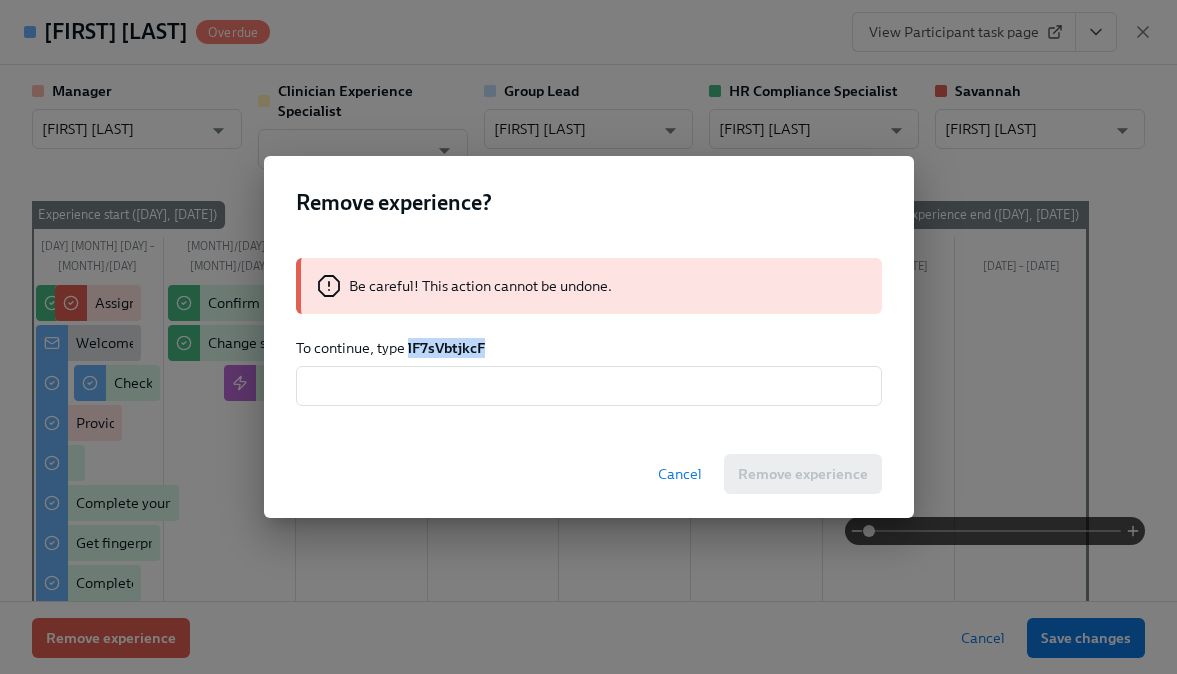 click on "lF7sVbtjkcF" at bounding box center (446, 348) 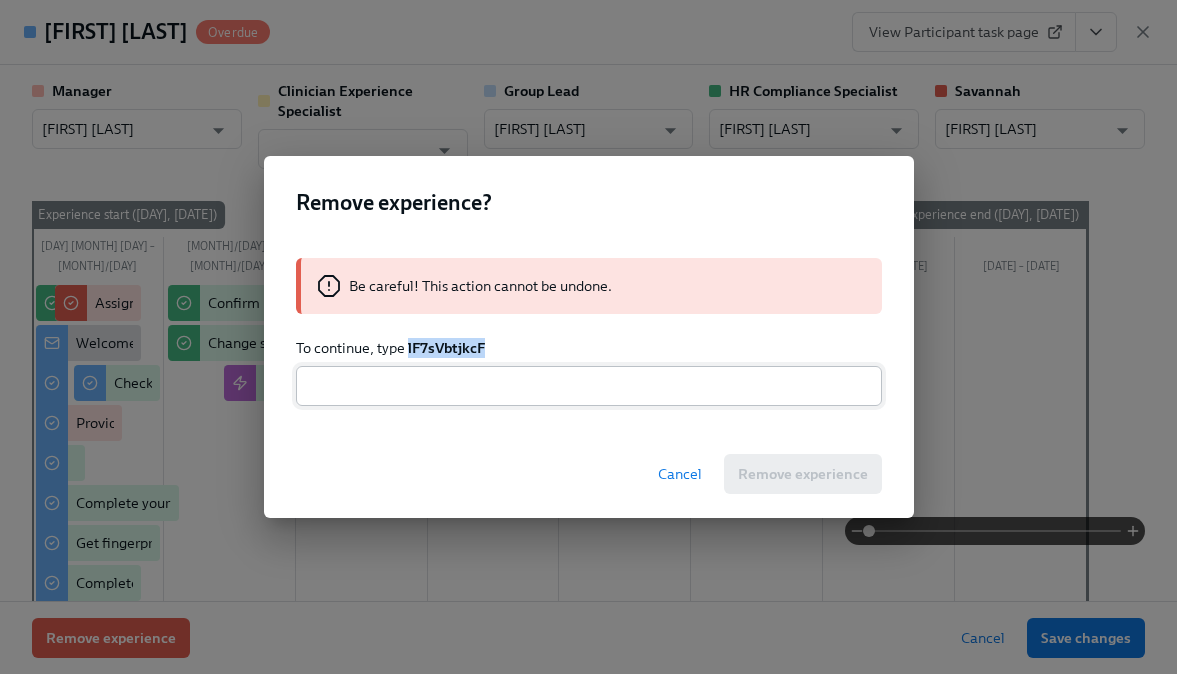 copy on "lF7sVbtjkcF" 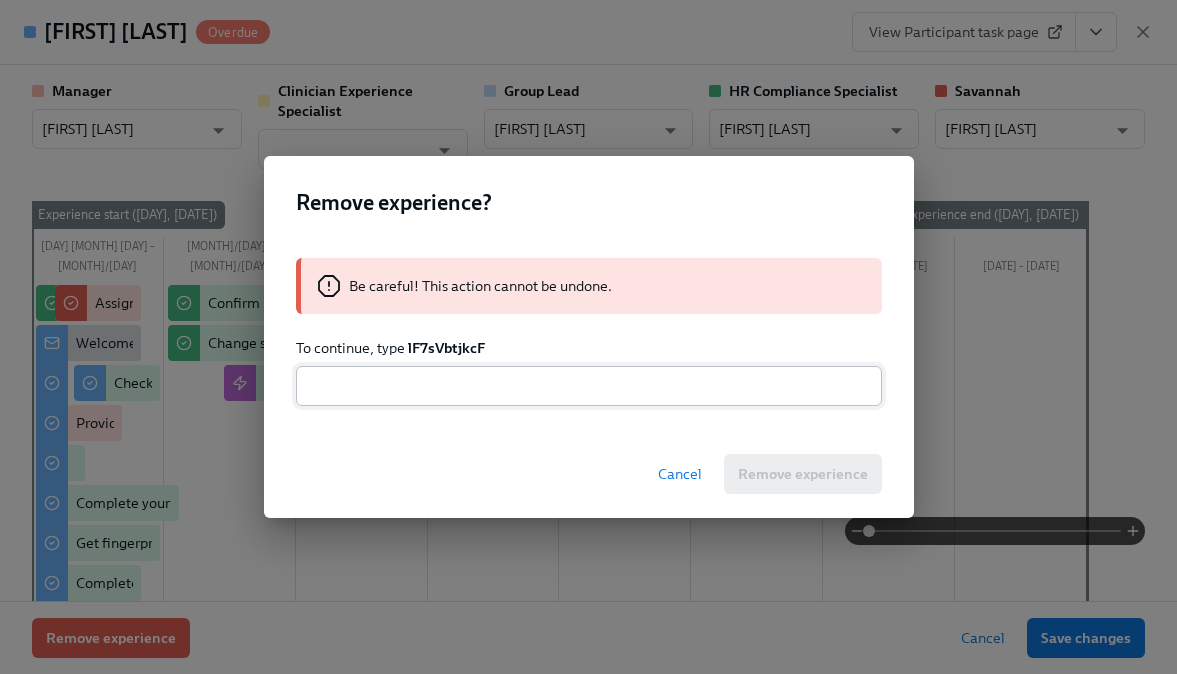 click at bounding box center [589, 386] 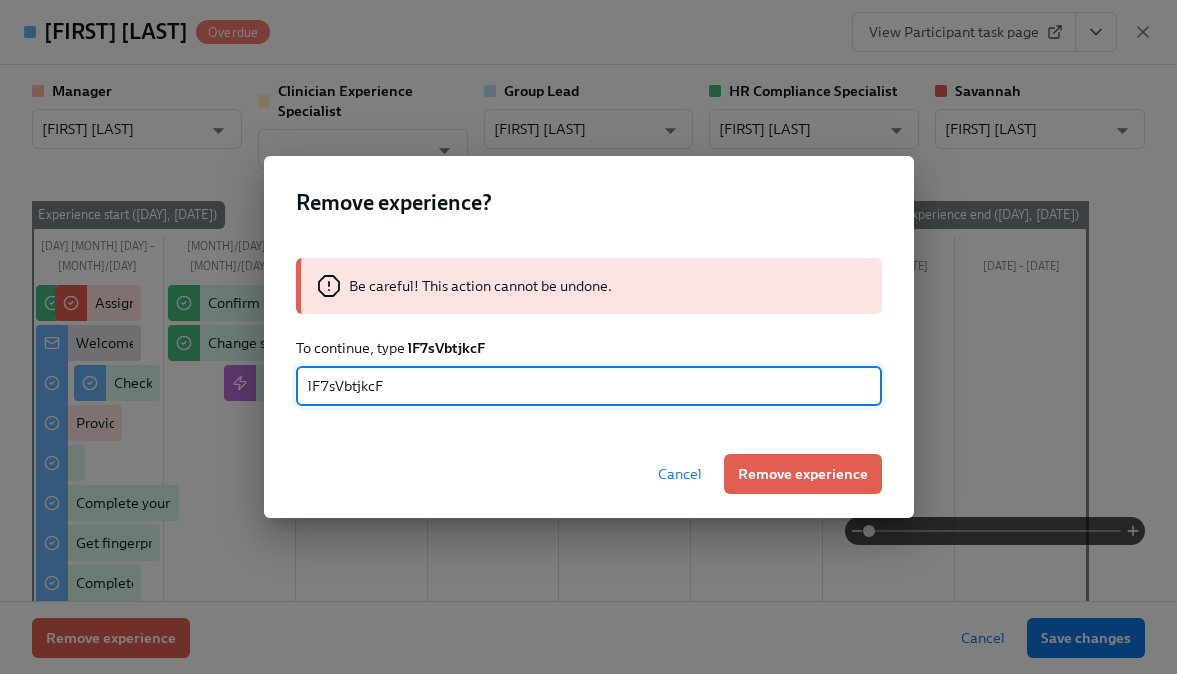 type on "lF7sVbtjkcF" 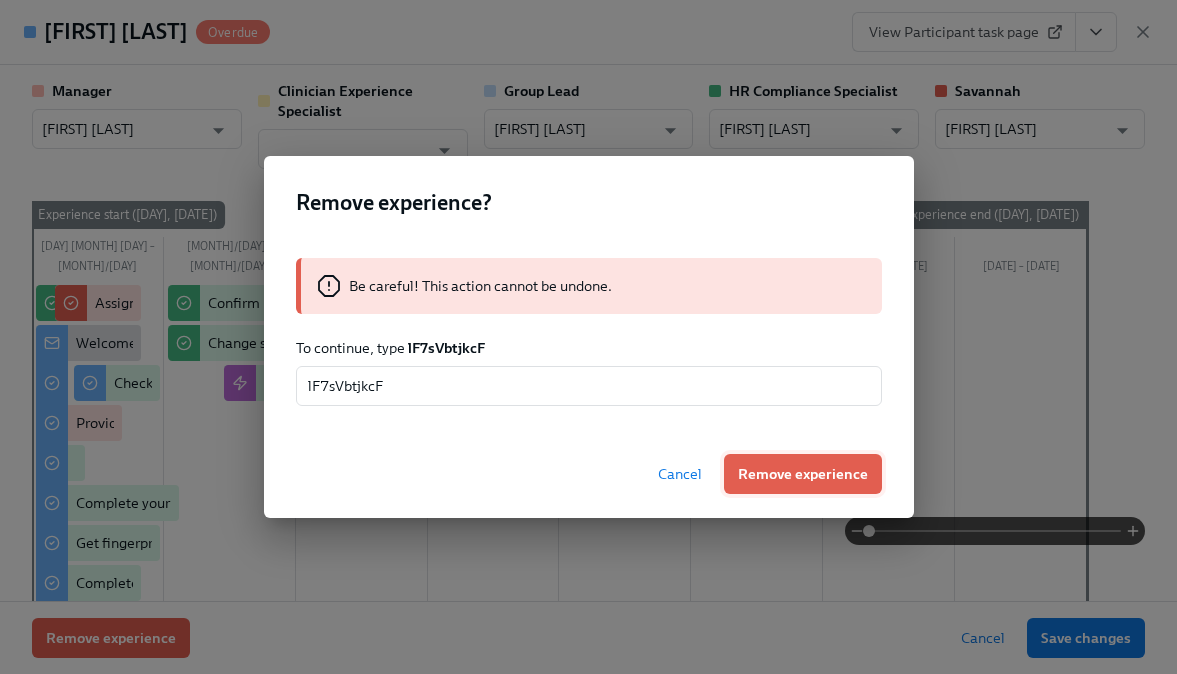 click on "Remove experience" at bounding box center [803, 474] 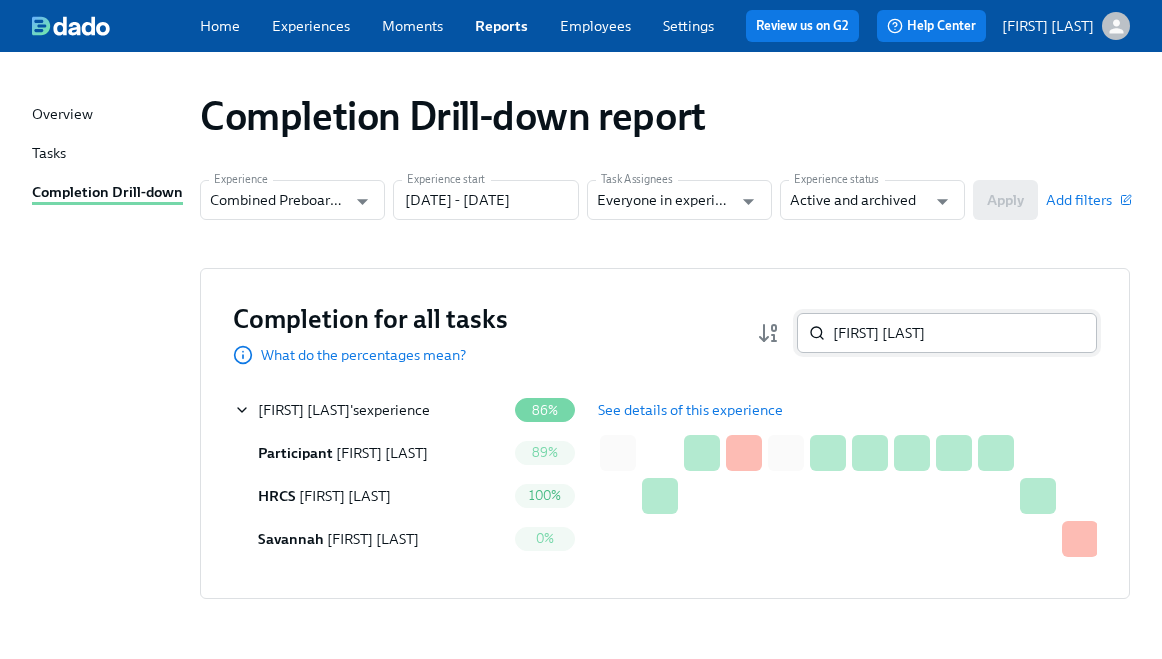 type 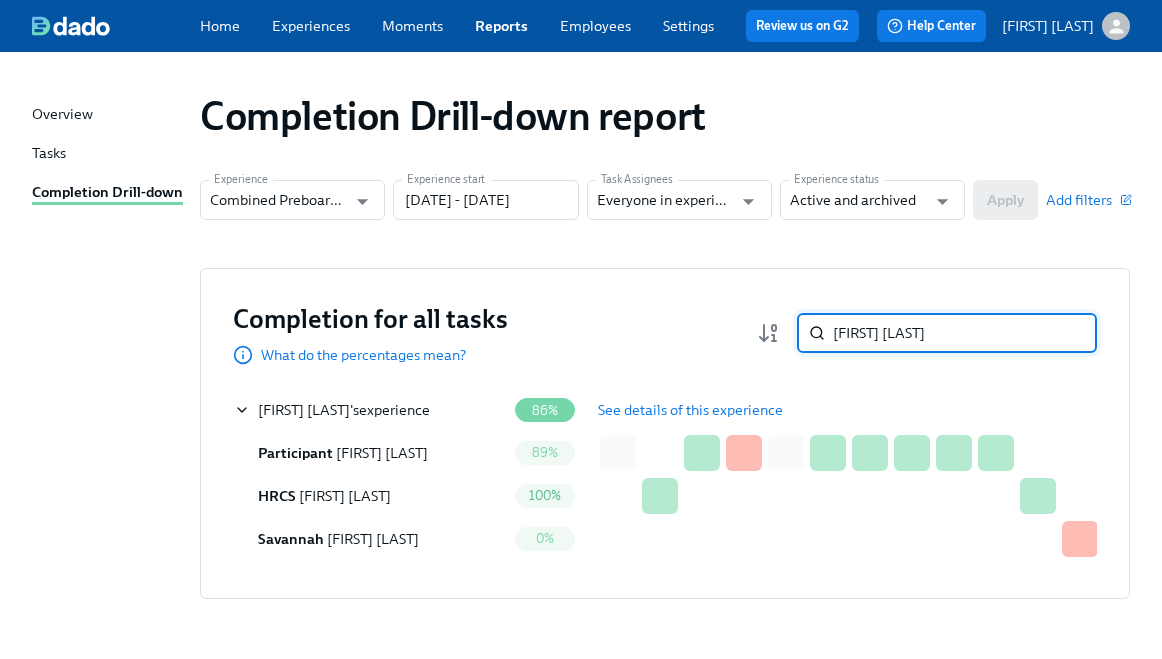 paste on "[FIRST] [LAST]" 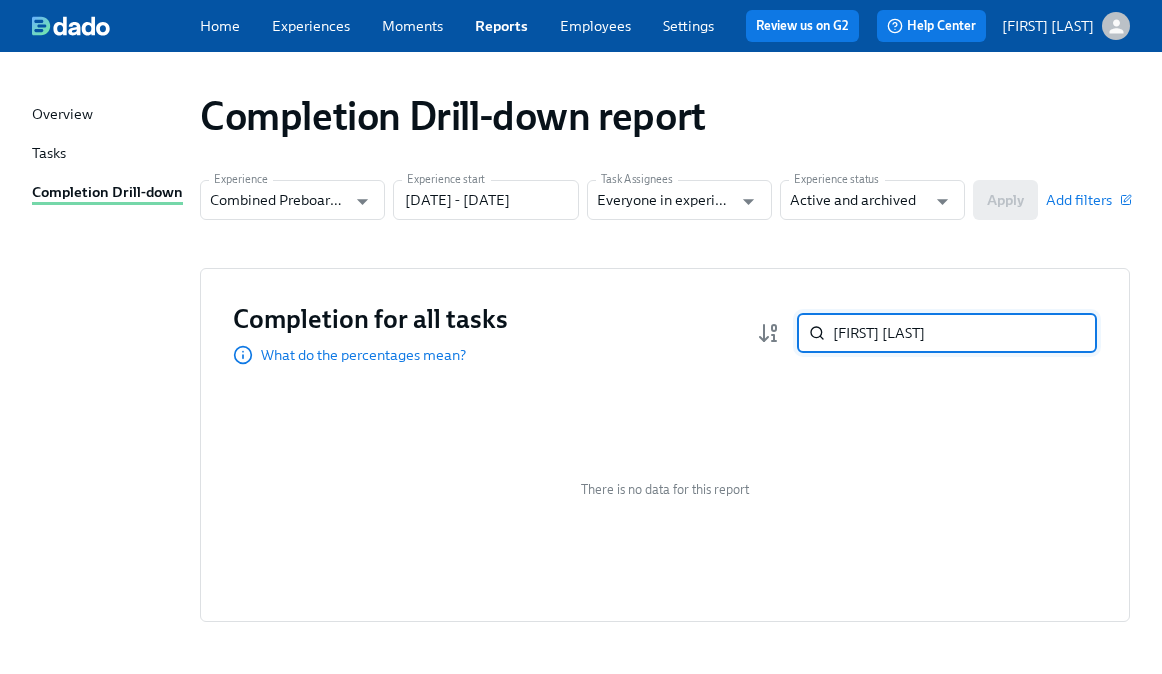 paste on "[FIRST] [LAST]" 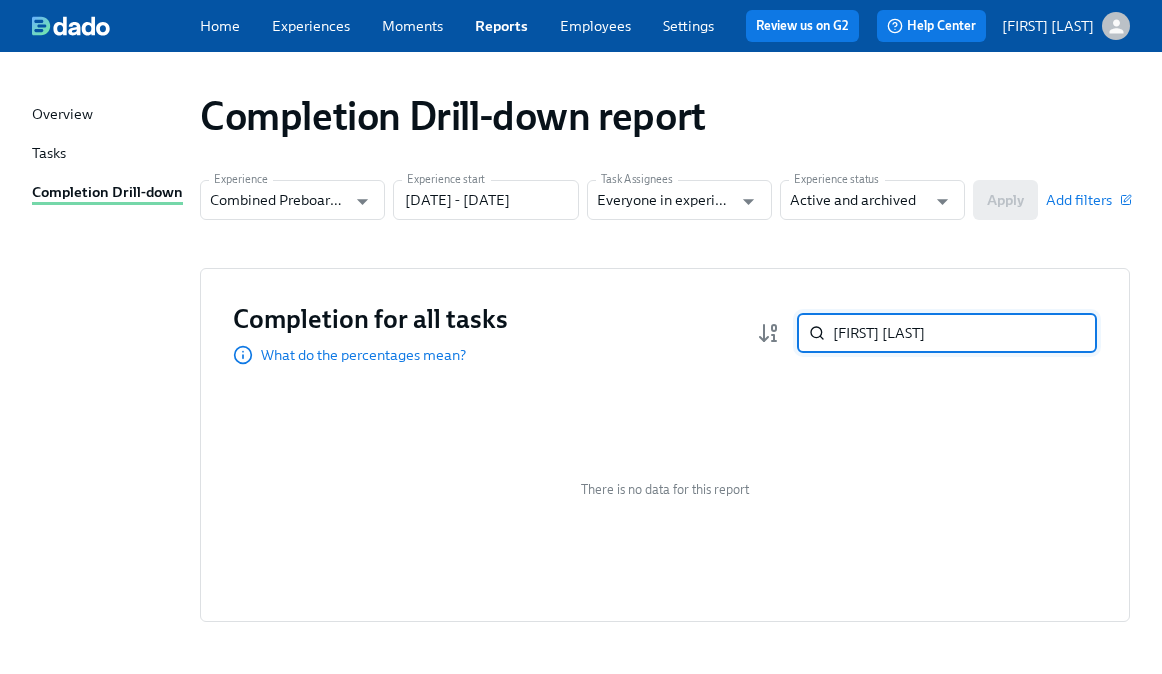 click on "[FIRST] [LAST]" at bounding box center (965, 333) 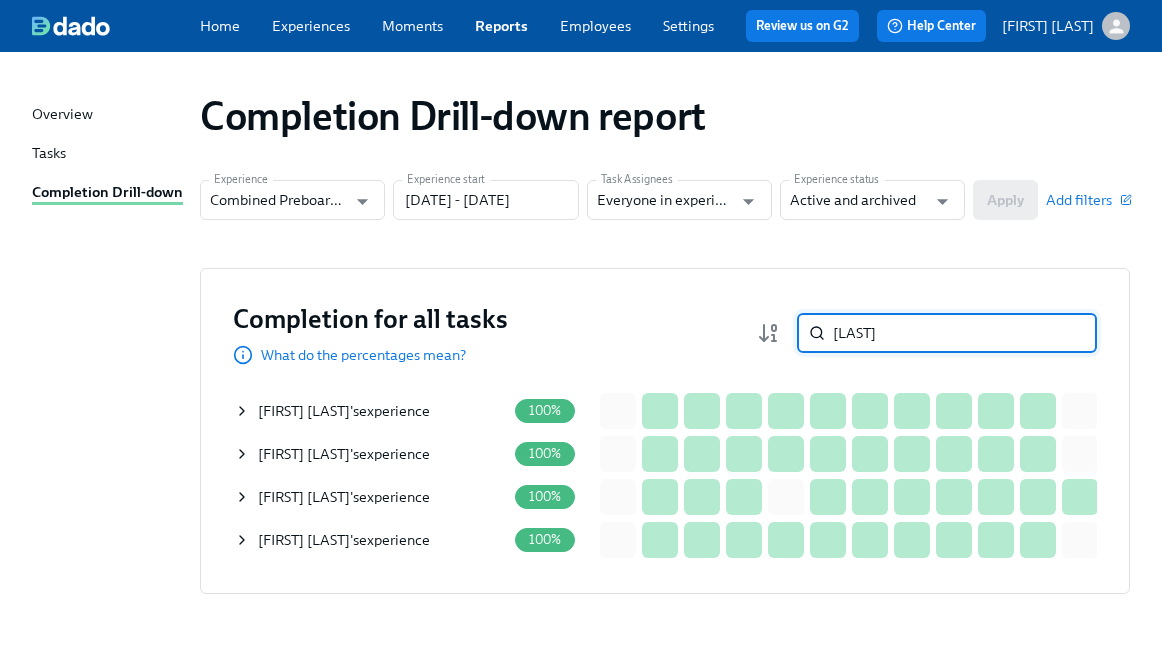 click on "[LAST]" at bounding box center [965, 333] 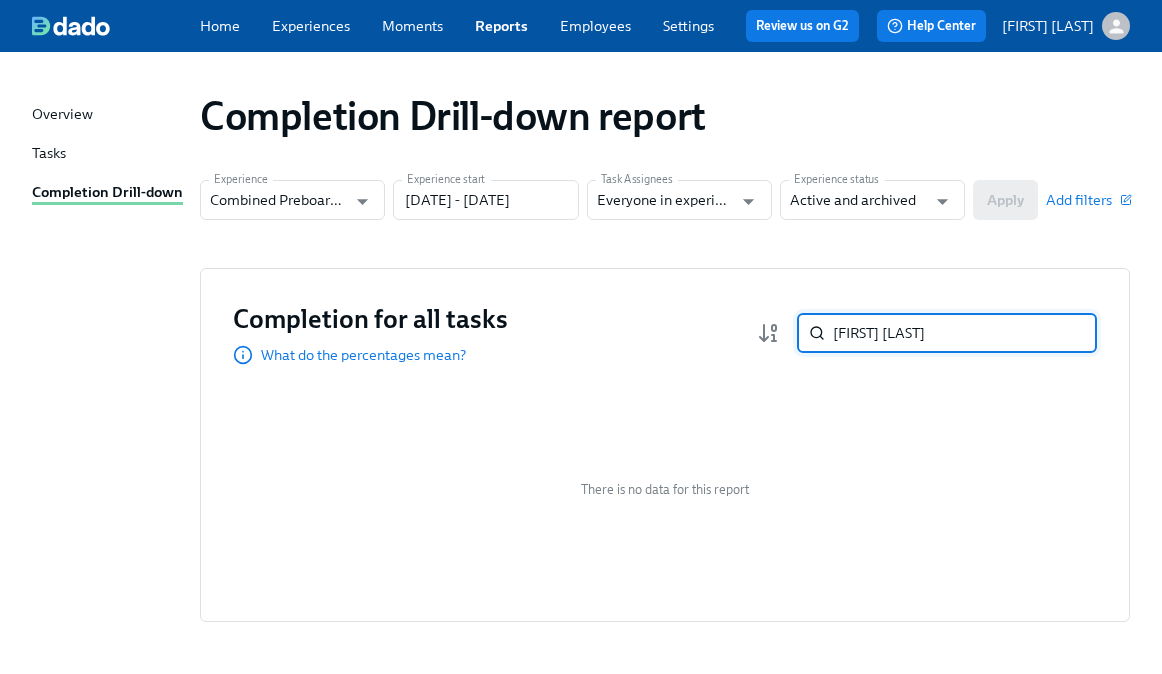 paste on "[FIRST] [LAST]" 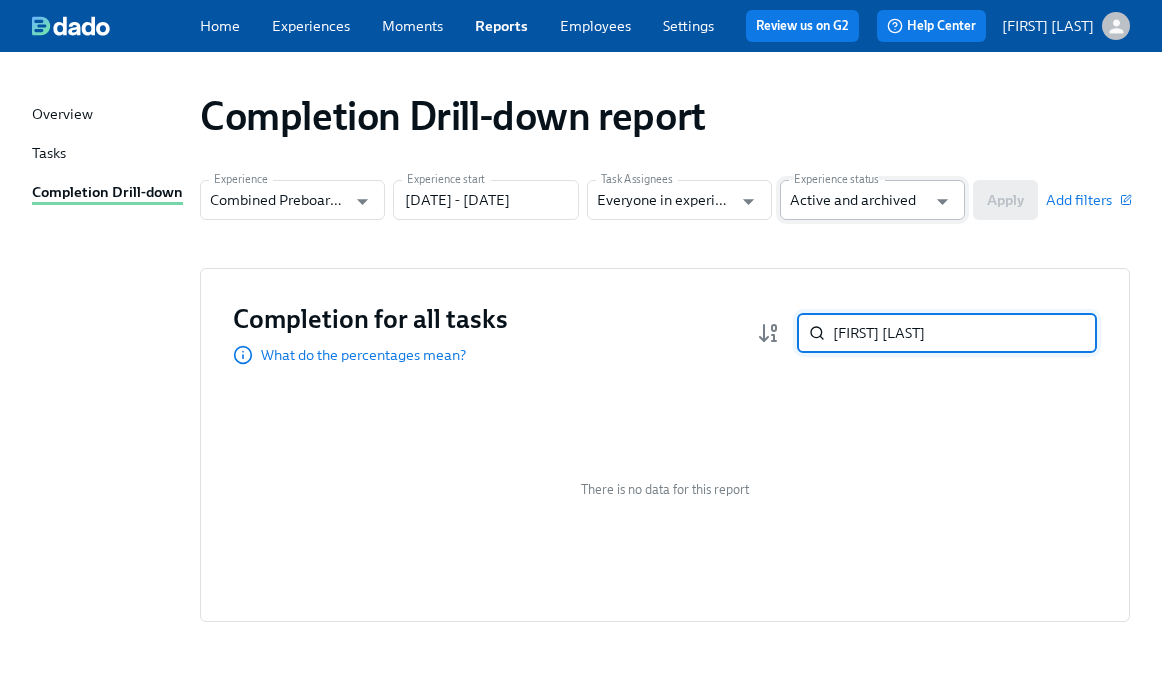 paste on "[FIRST] [LAST]" 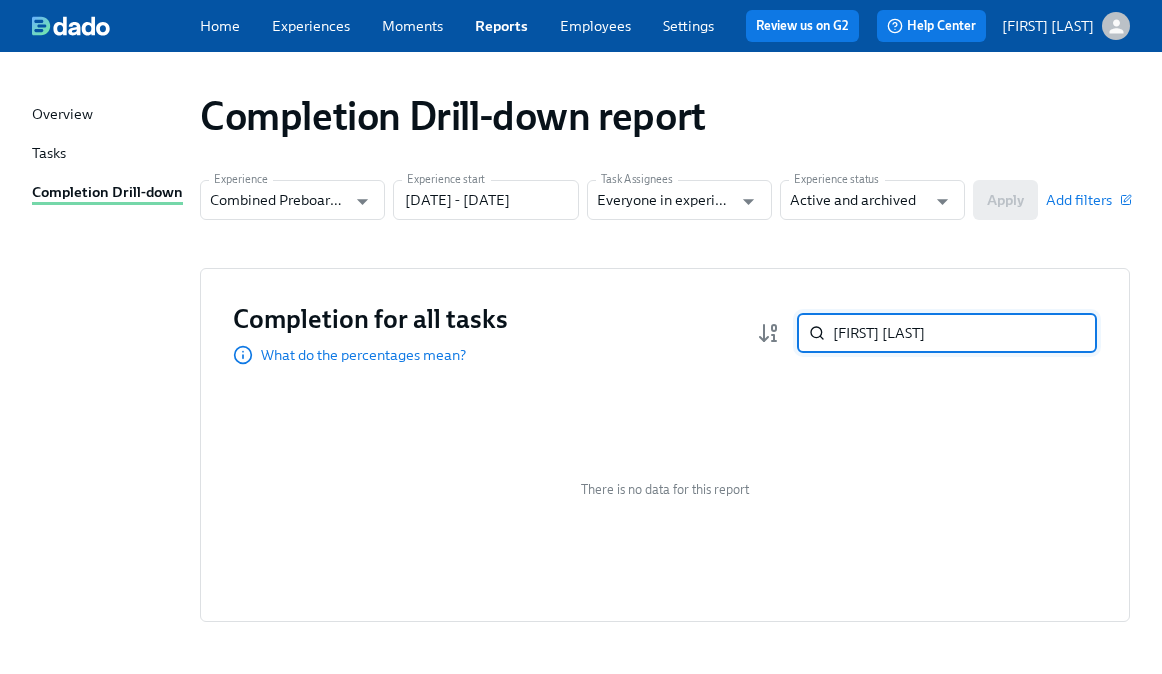 paste on "[FIRST] [LAST]" 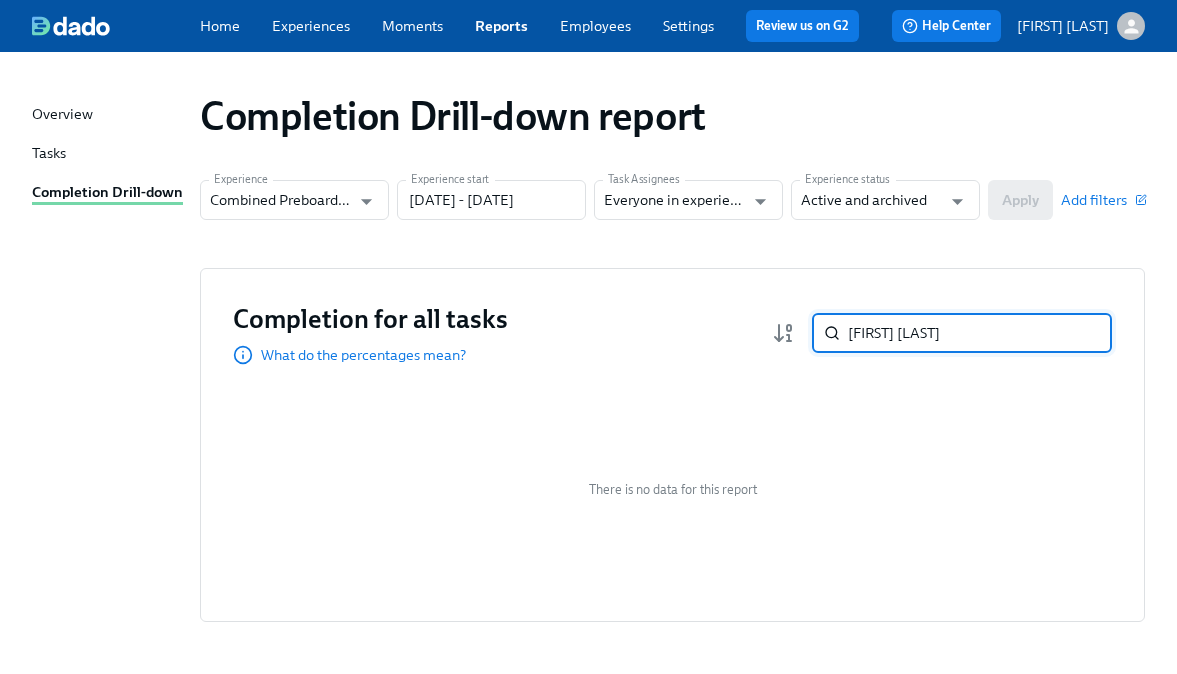 click on "[FIRST] [LAST]" at bounding box center [980, 333] 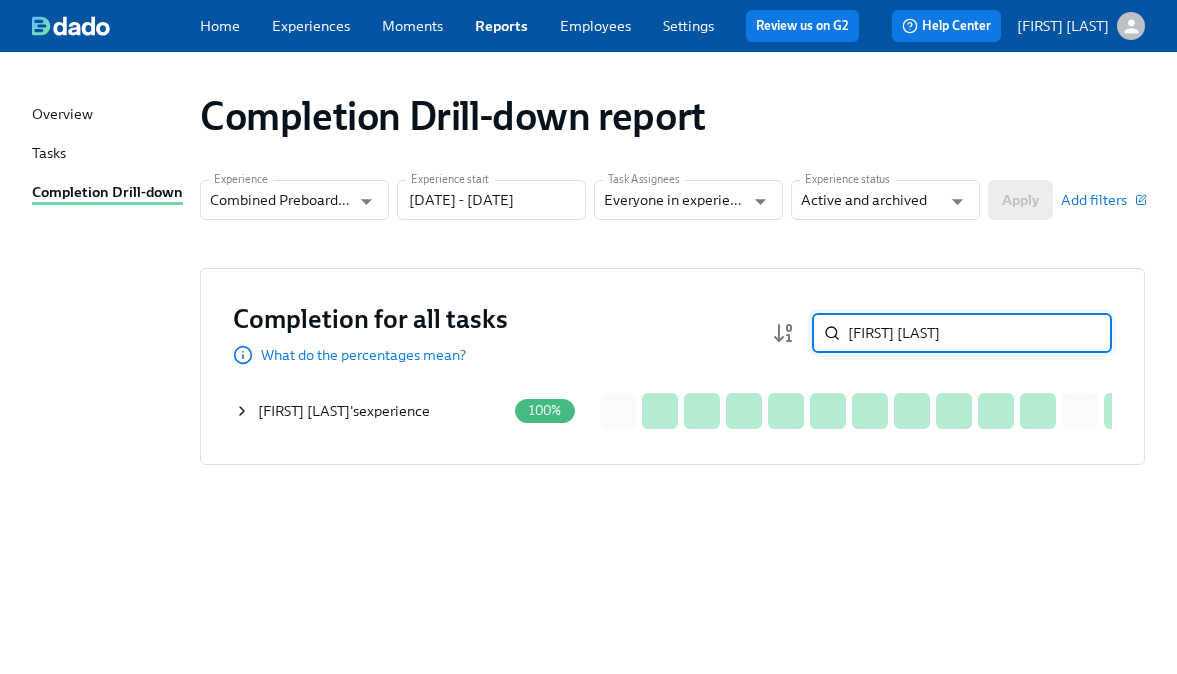 type on "[FIRST] [LAST]" 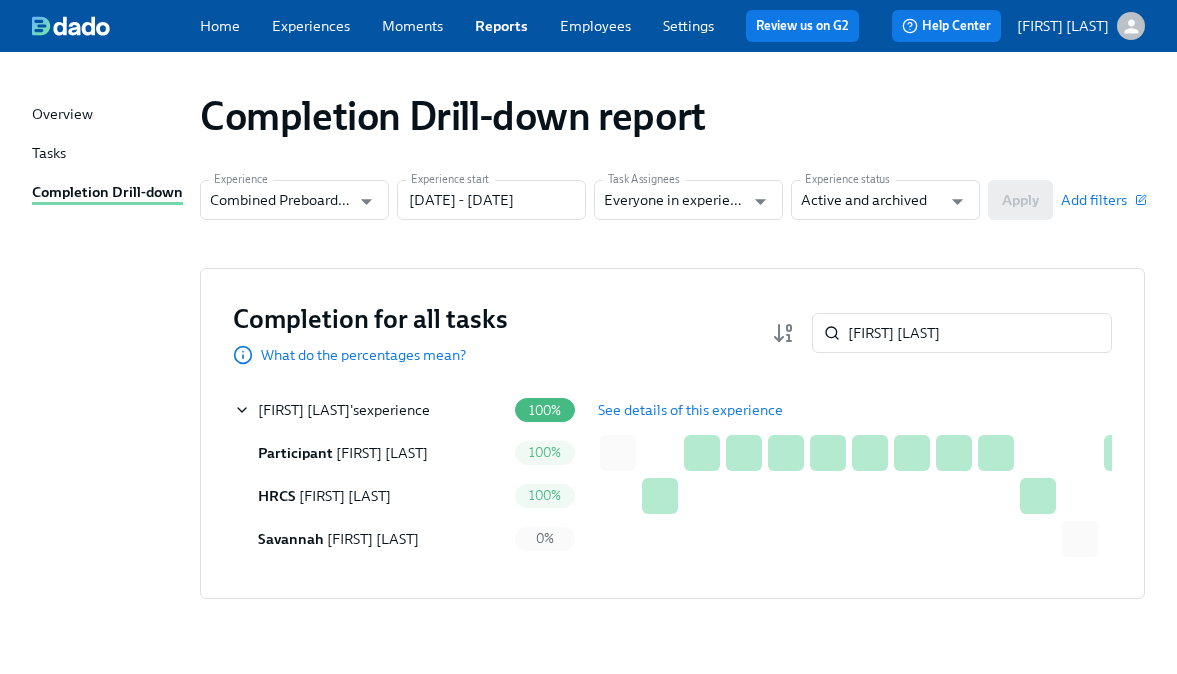 click on "See details of this experience" at bounding box center (690, 410) 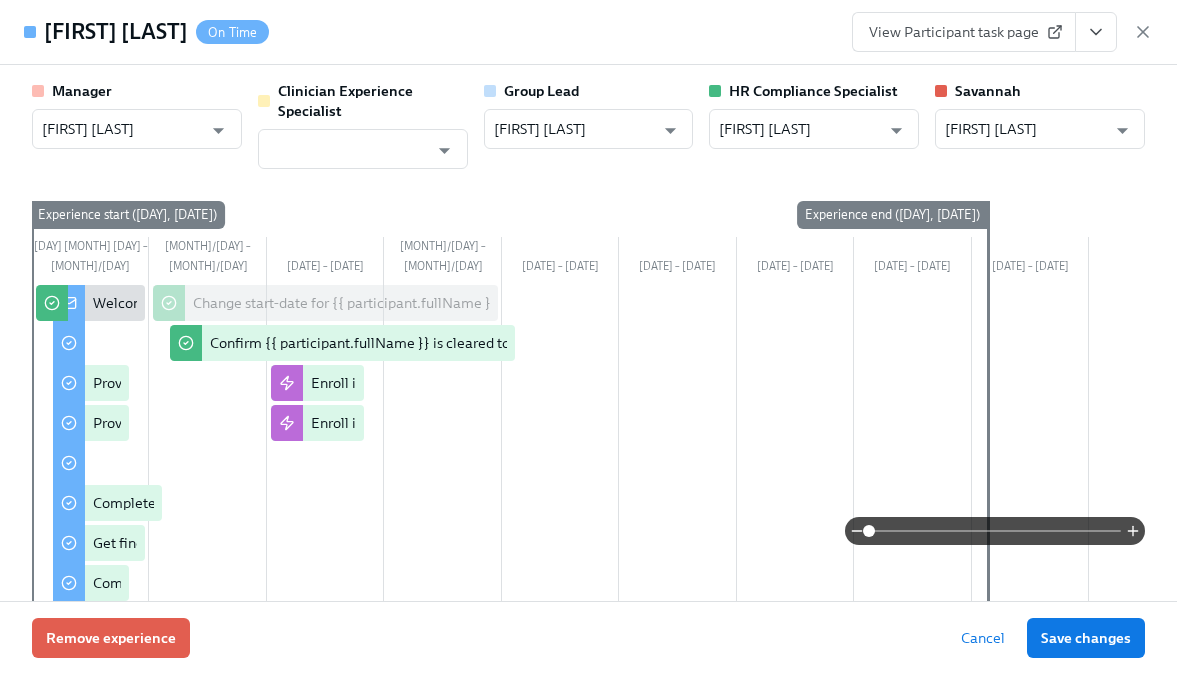 click on "Remove experience Cancel Save changes" at bounding box center (588, 637) 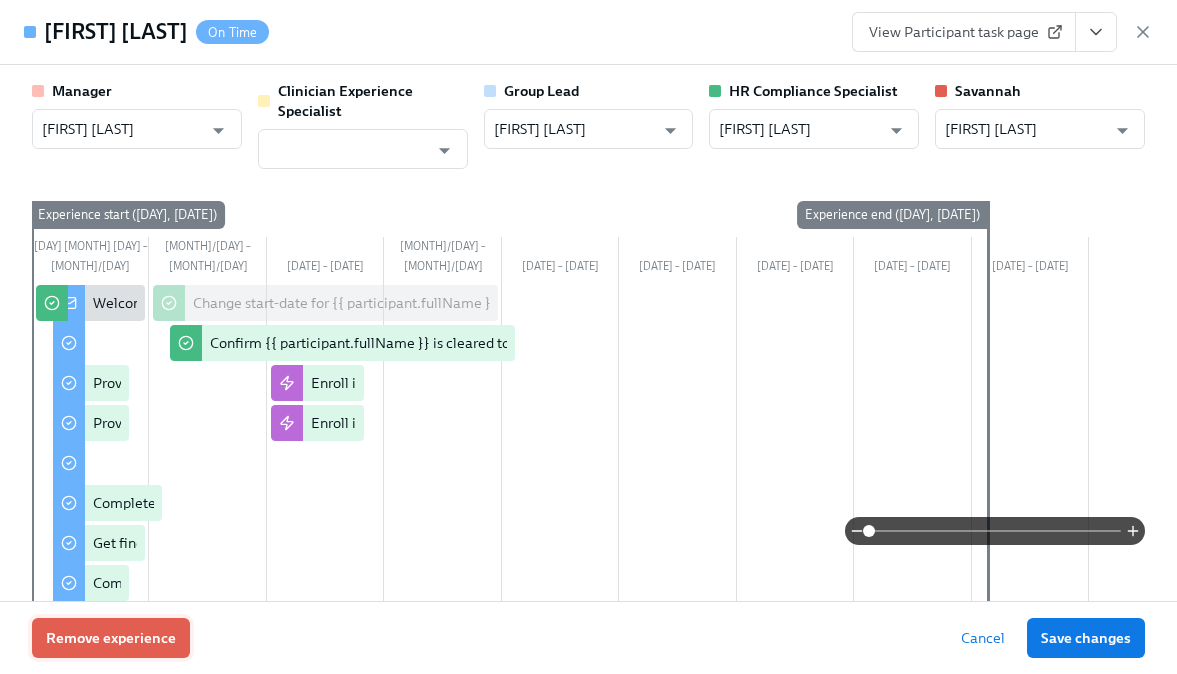 click on "Remove experience" at bounding box center (111, 638) 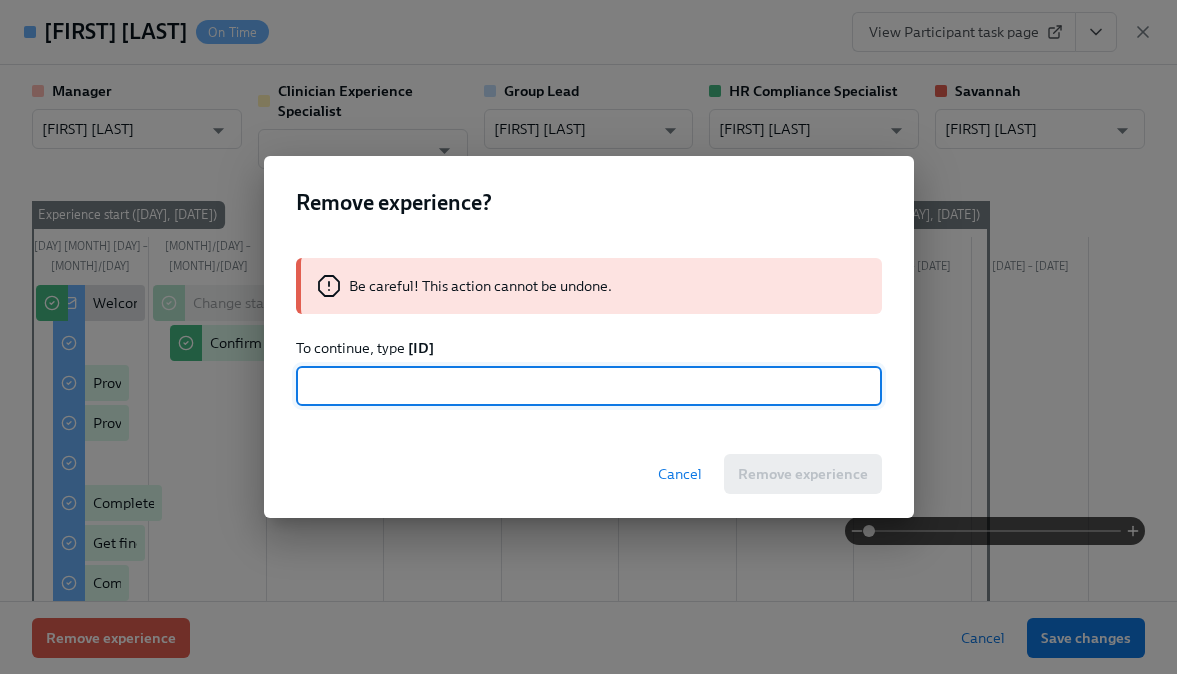 click on "[ID]" at bounding box center (421, 348) 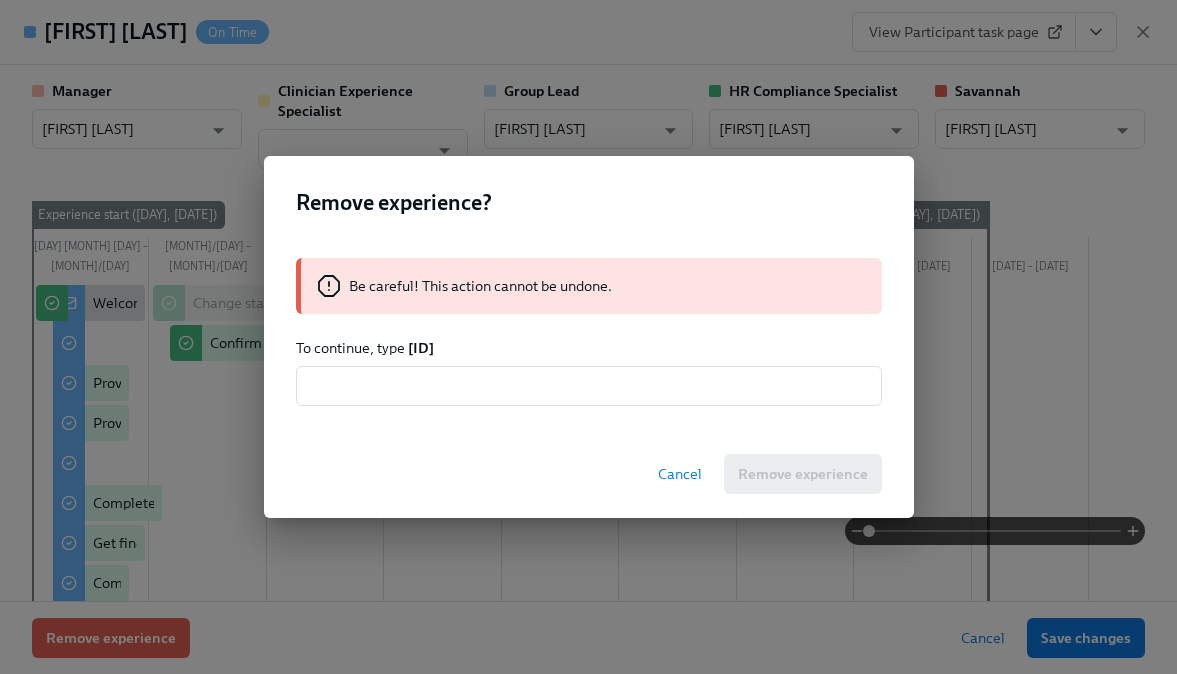 click on "[ID]" at bounding box center (421, 348) 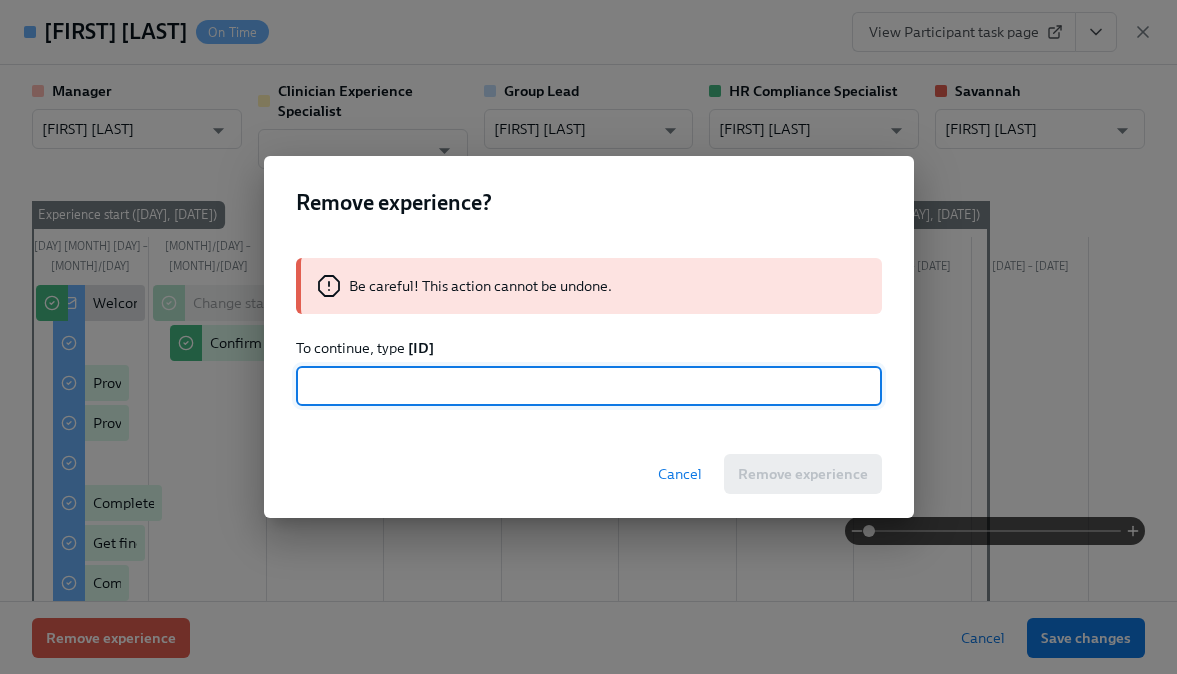 click at bounding box center [589, 386] 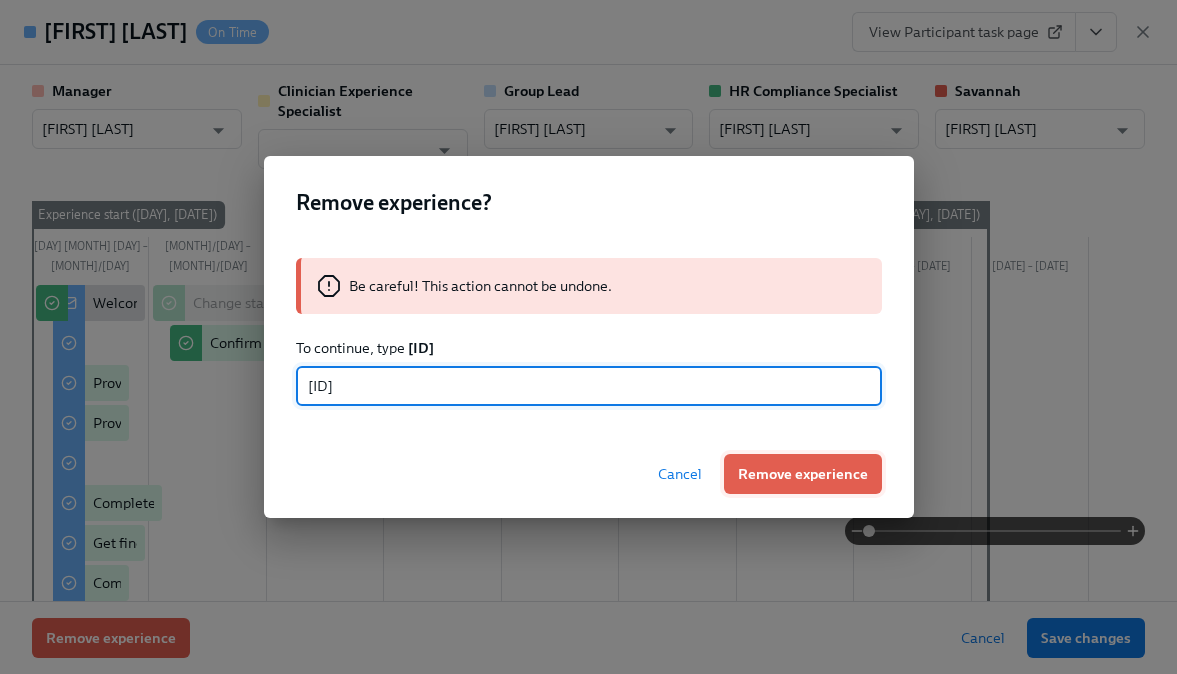 type on "[ID]" 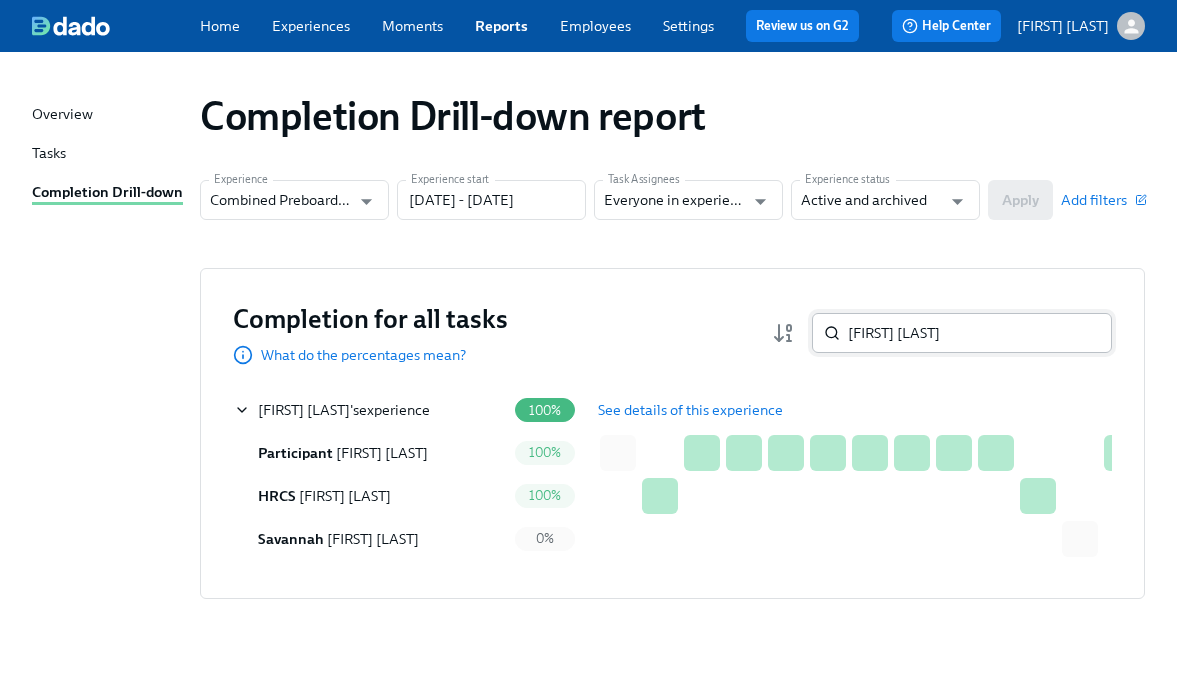 click on "[FIRST] [LAST]" at bounding box center (980, 333) 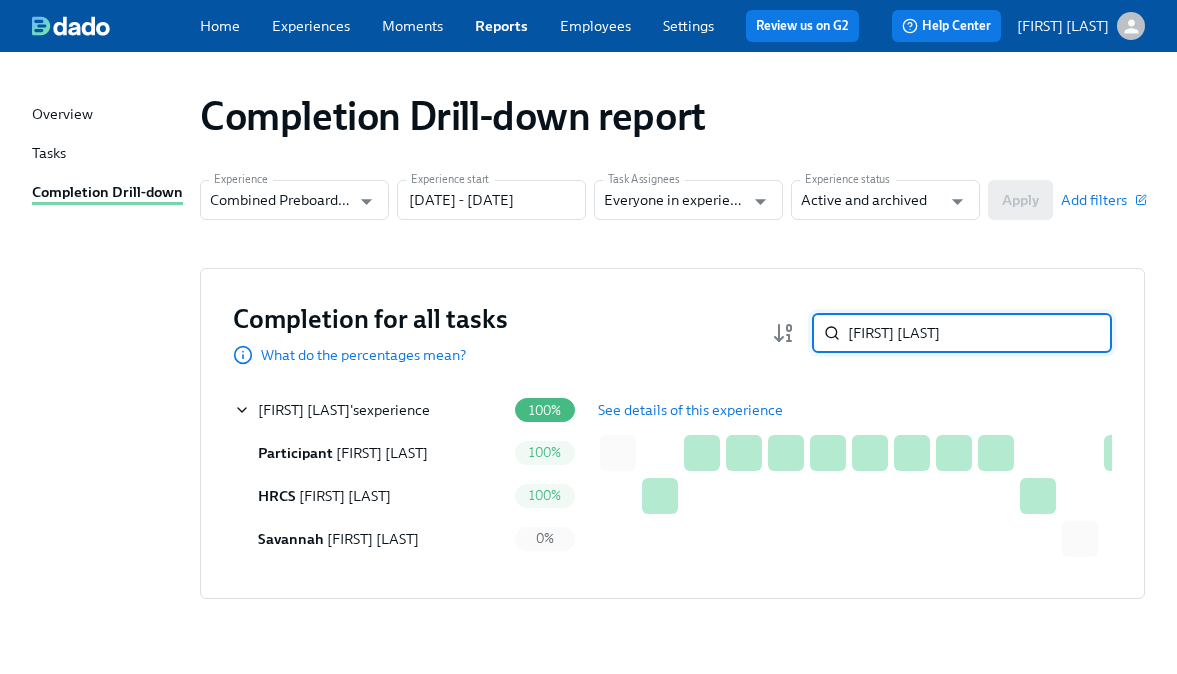 click on "[FIRST] [LAST]" at bounding box center (980, 333) 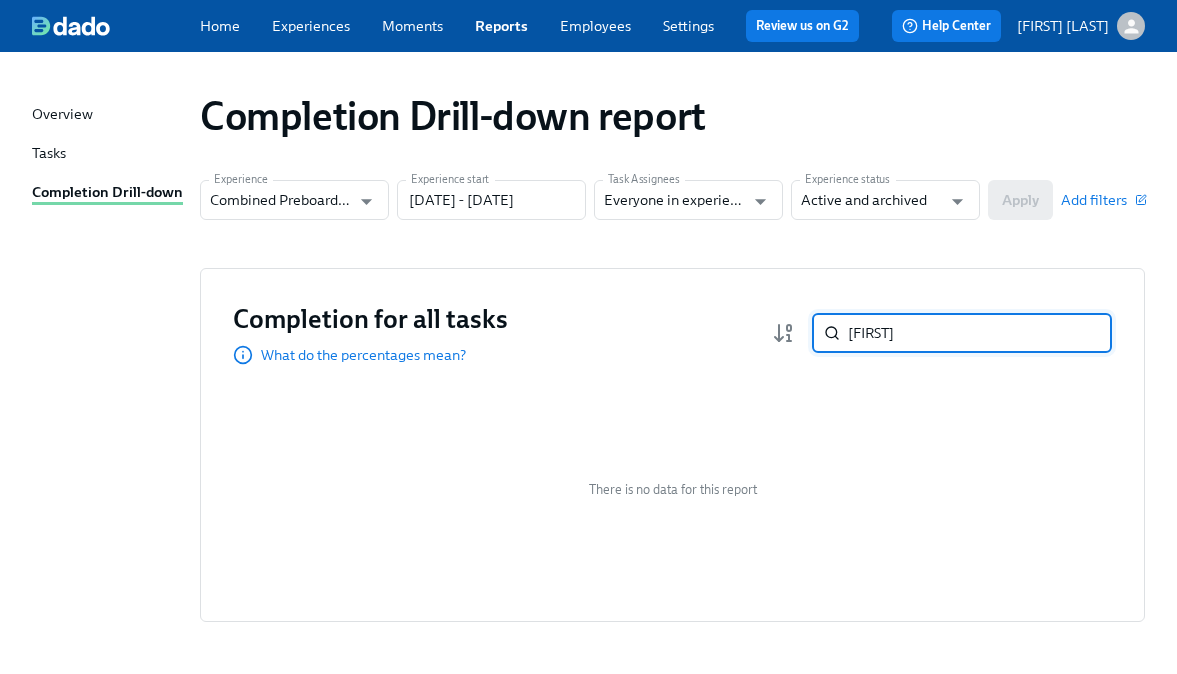 paste on "[FIRST] [LAST]" 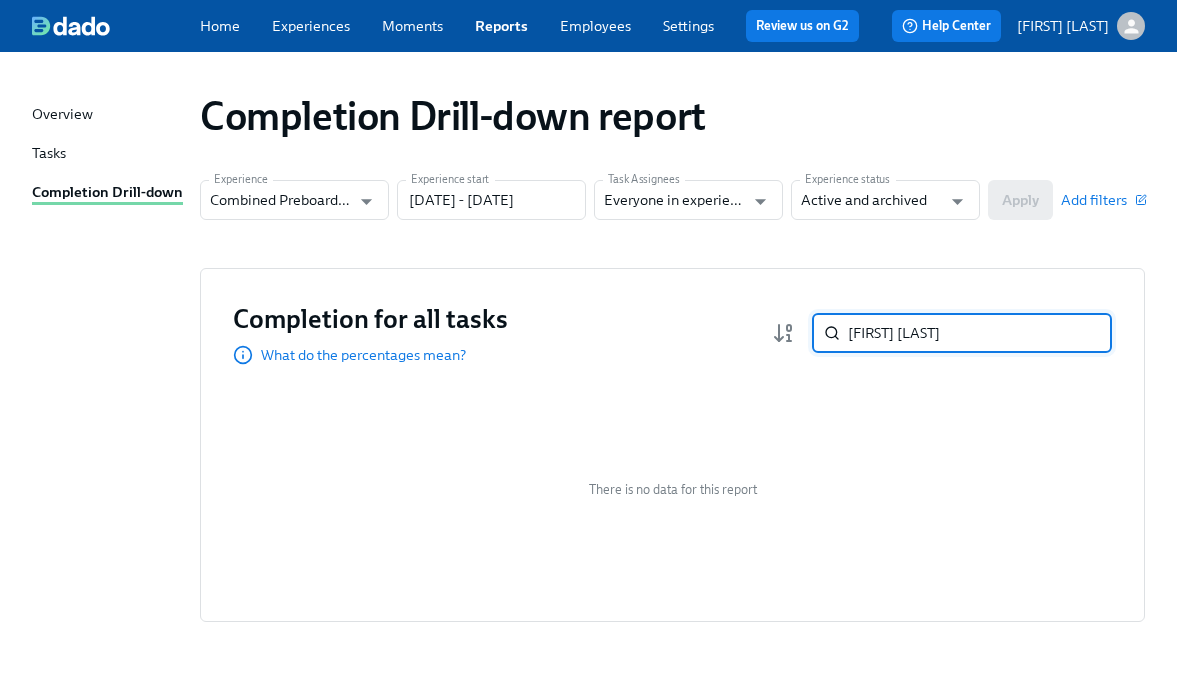 type on "[FIRST] [LAST]" 